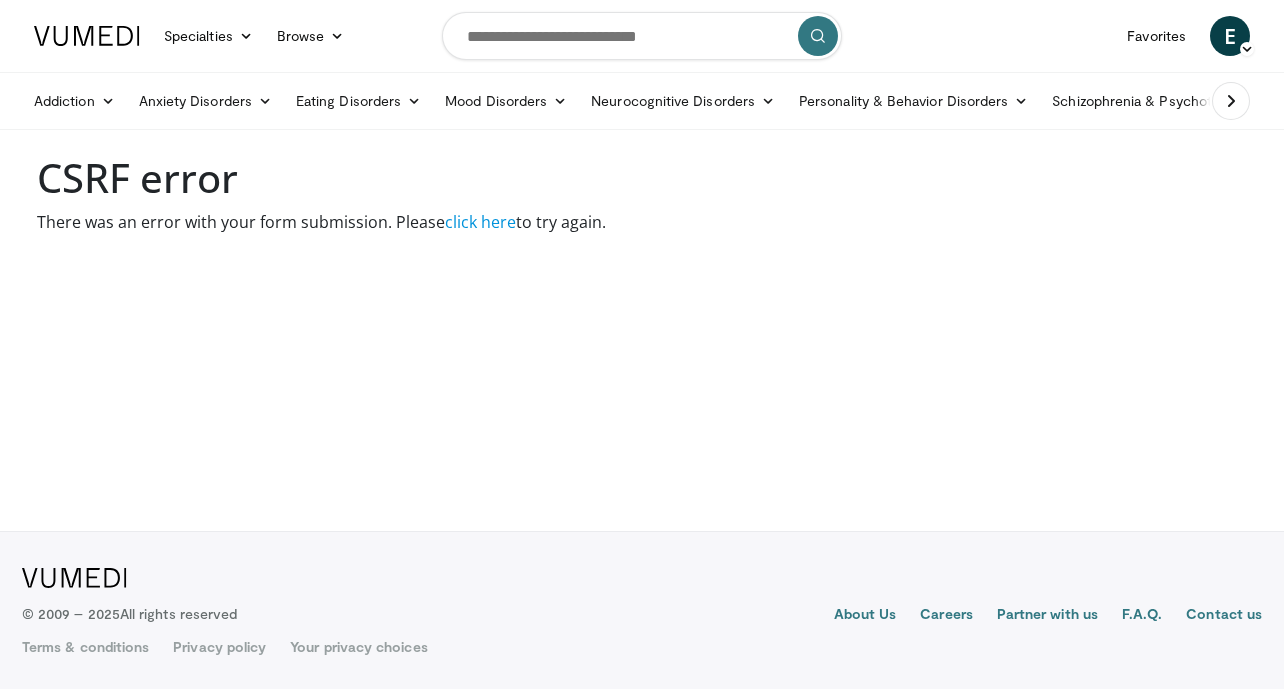 scroll, scrollTop: 0, scrollLeft: 0, axis: both 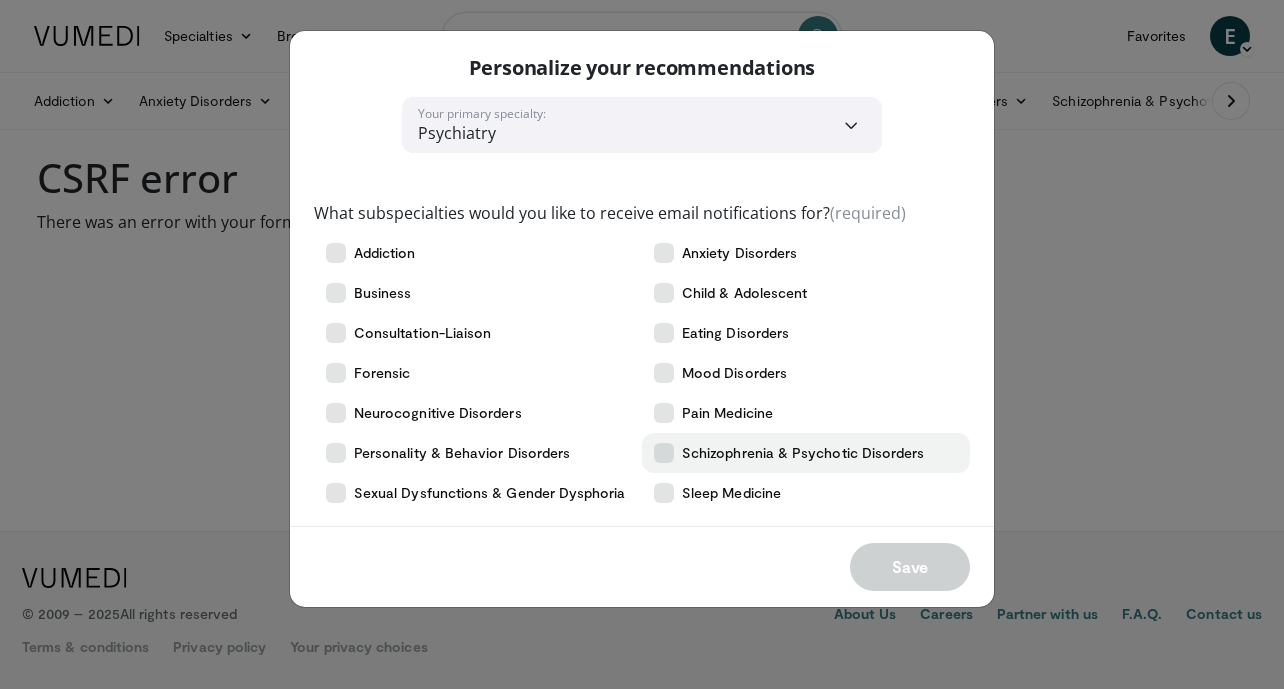 click at bounding box center [664, 453] 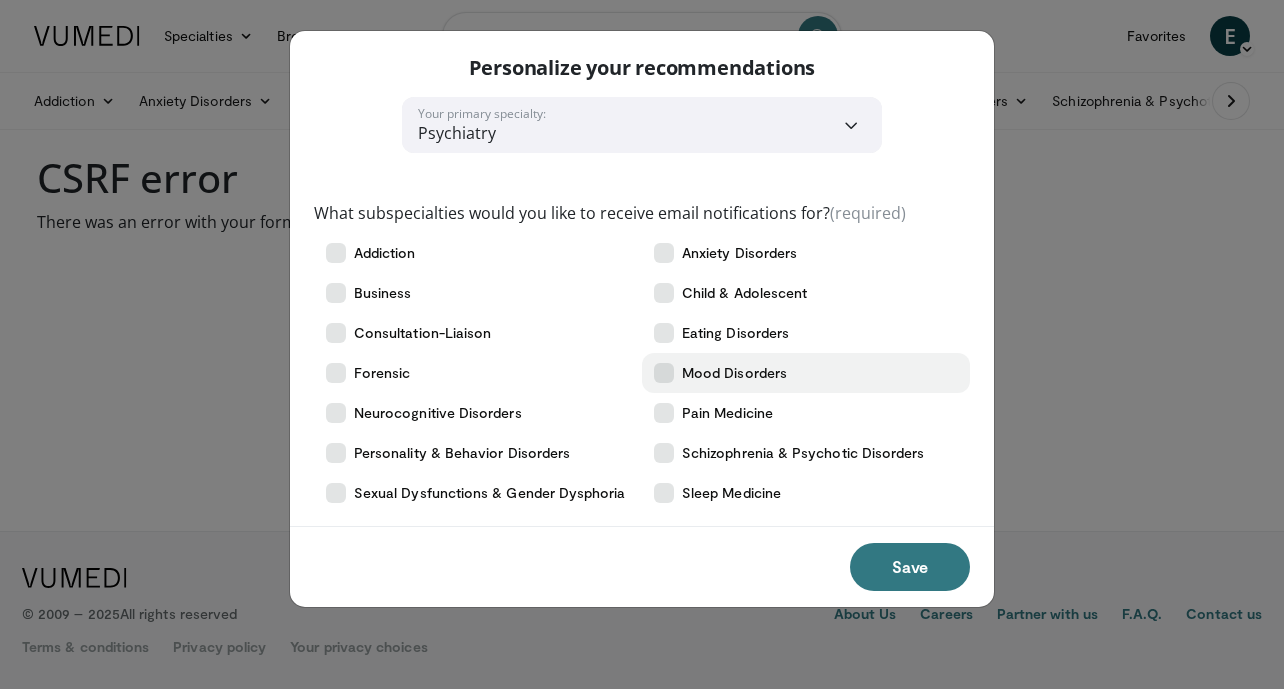 click at bounding box center [664, 373] 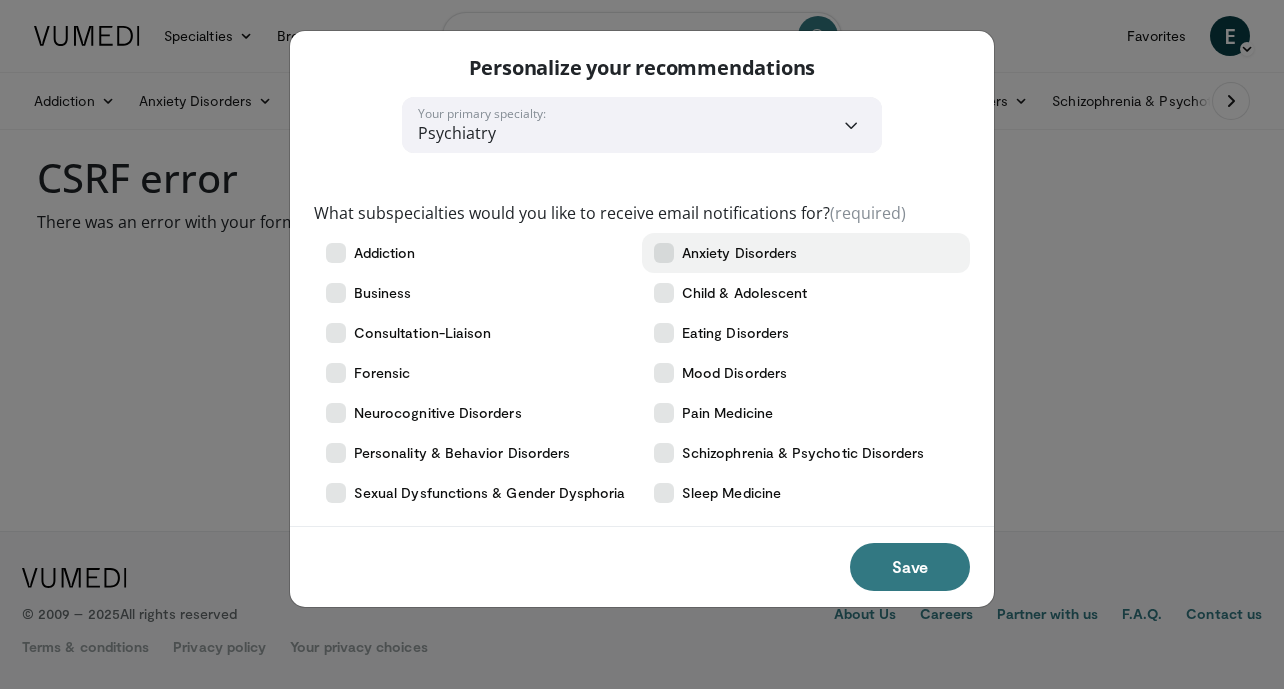 click at bounding box center [664, 253] 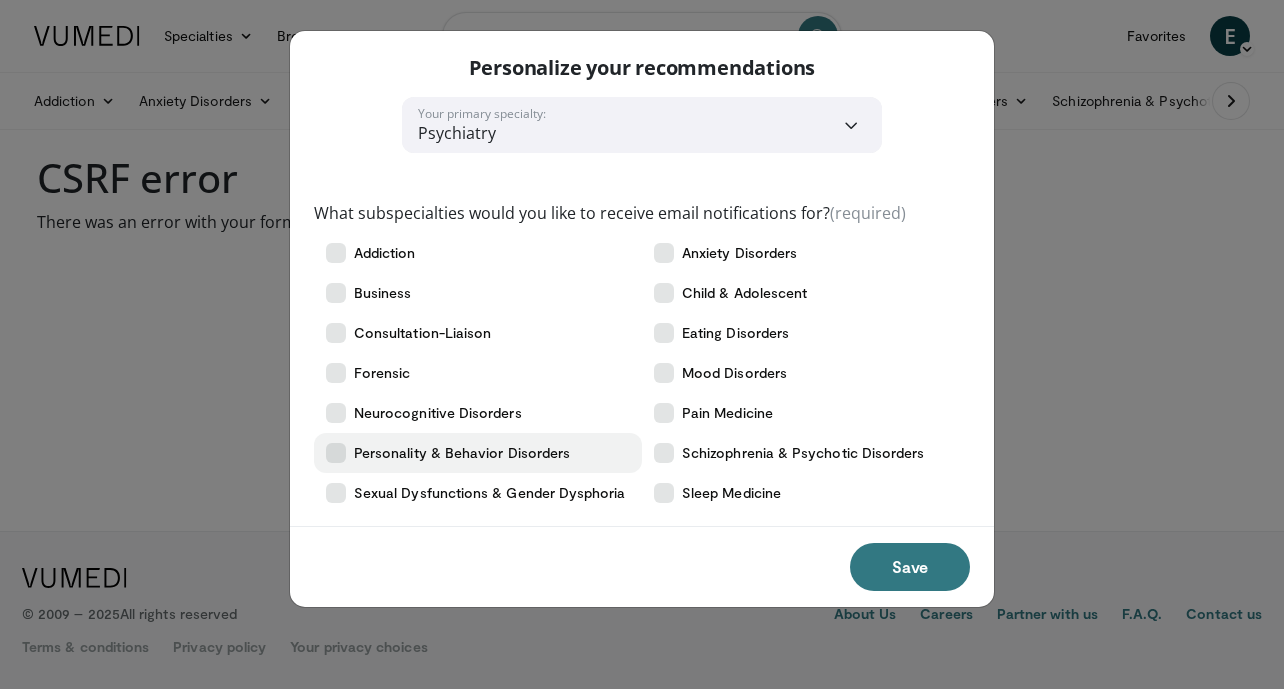 click at bounding box center [336, 453] 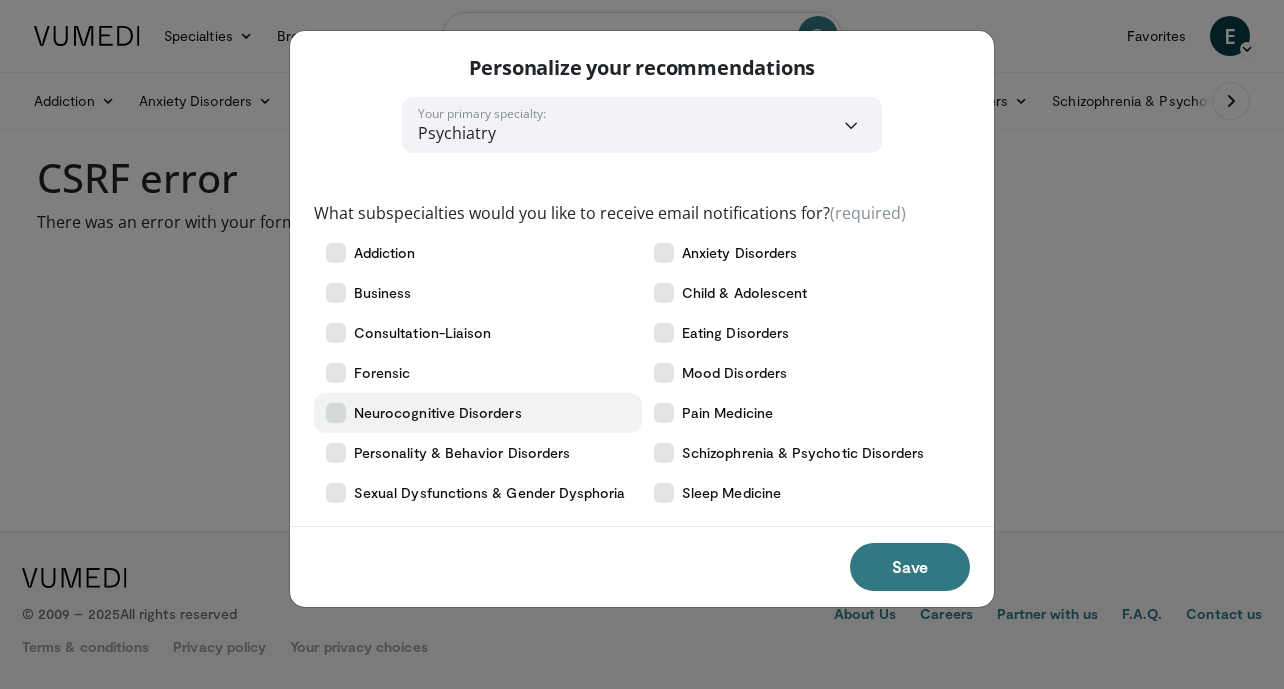 click at bounding box center [336, 413] 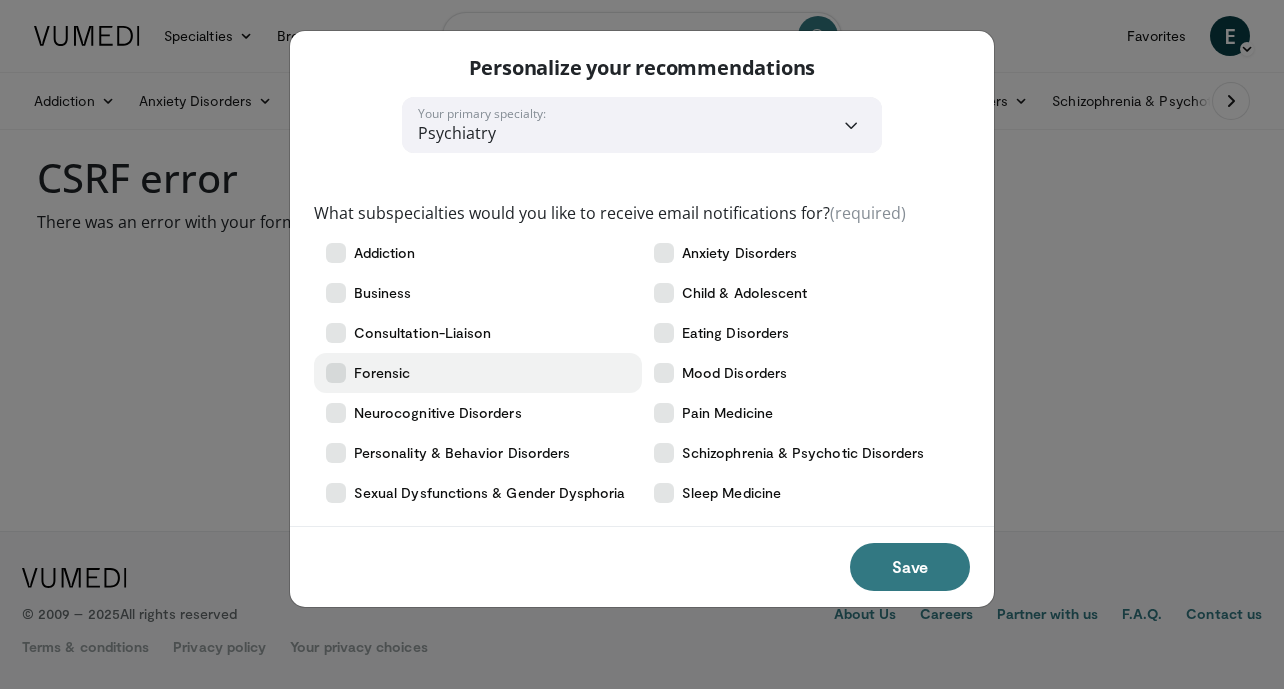 click at bounding box center (336, 373) 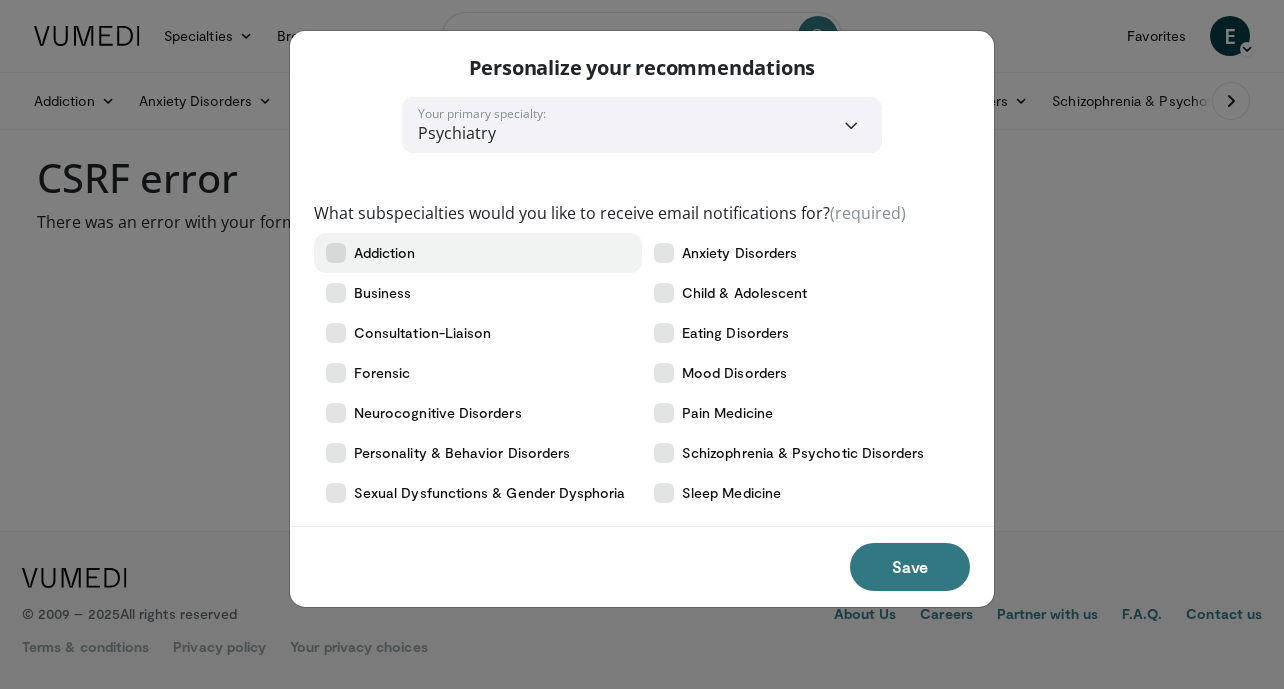 click at bounding box center [336, 253] 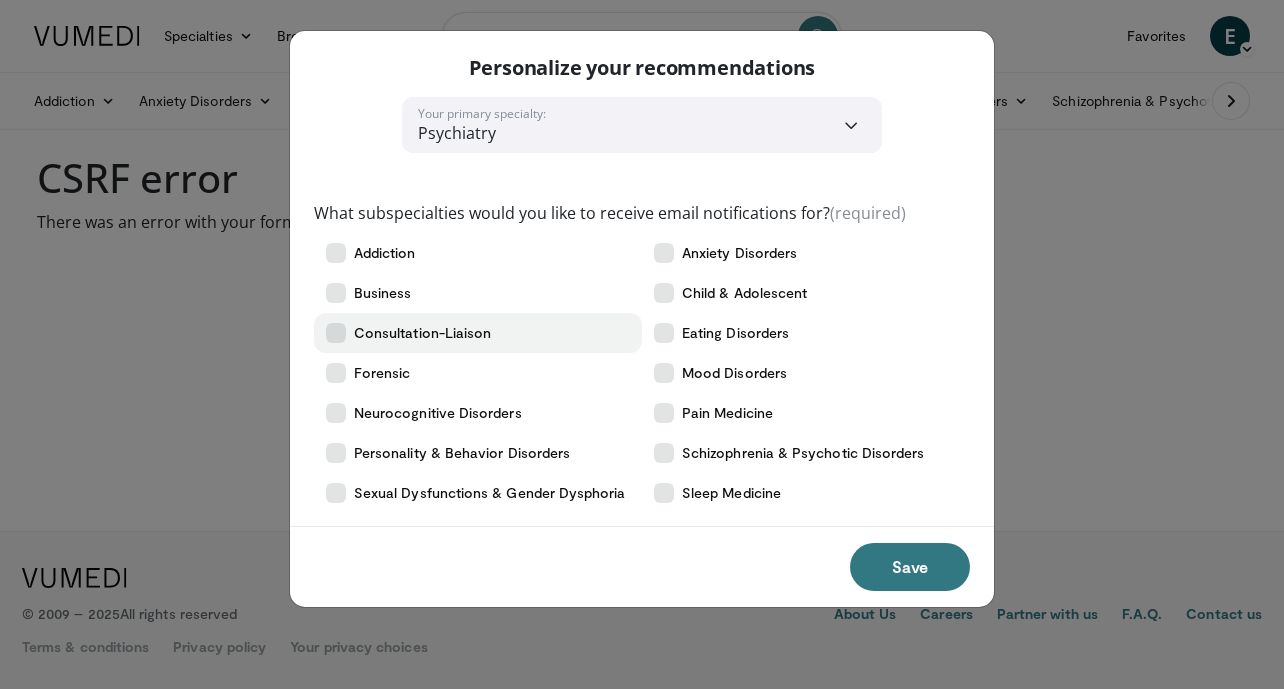 click at bounding box center (336, 333) 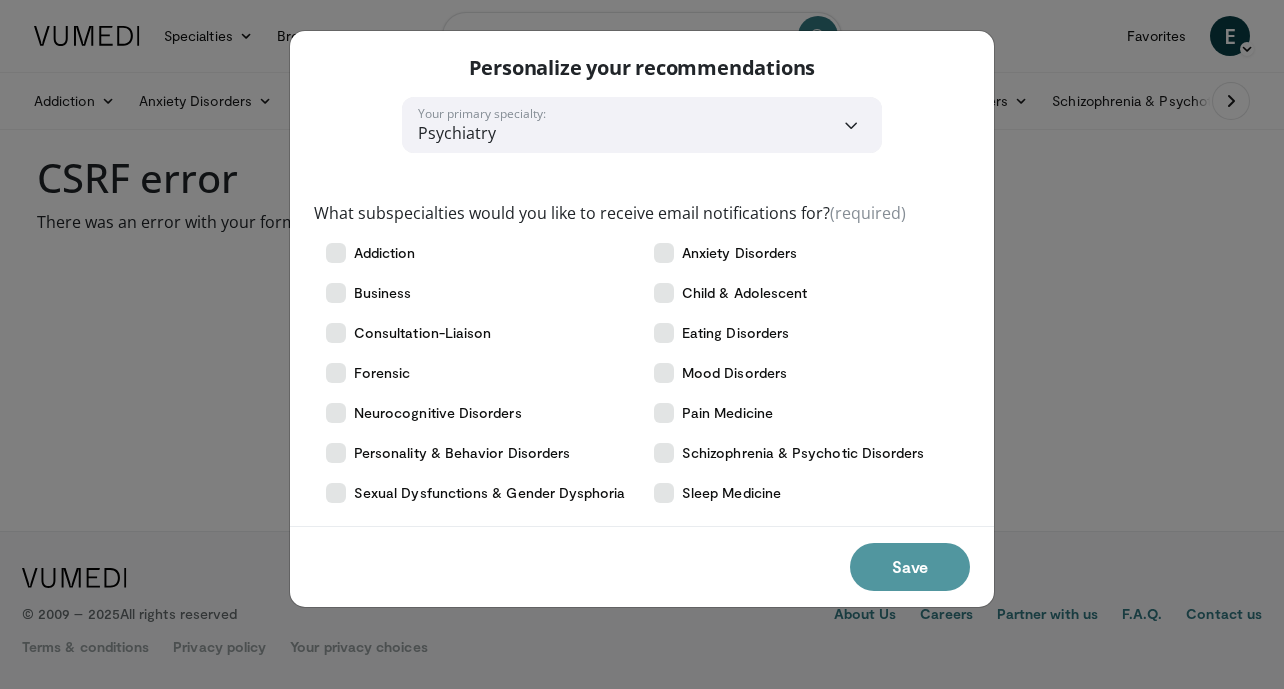 click on "Save" at bounding box center [910, 567] 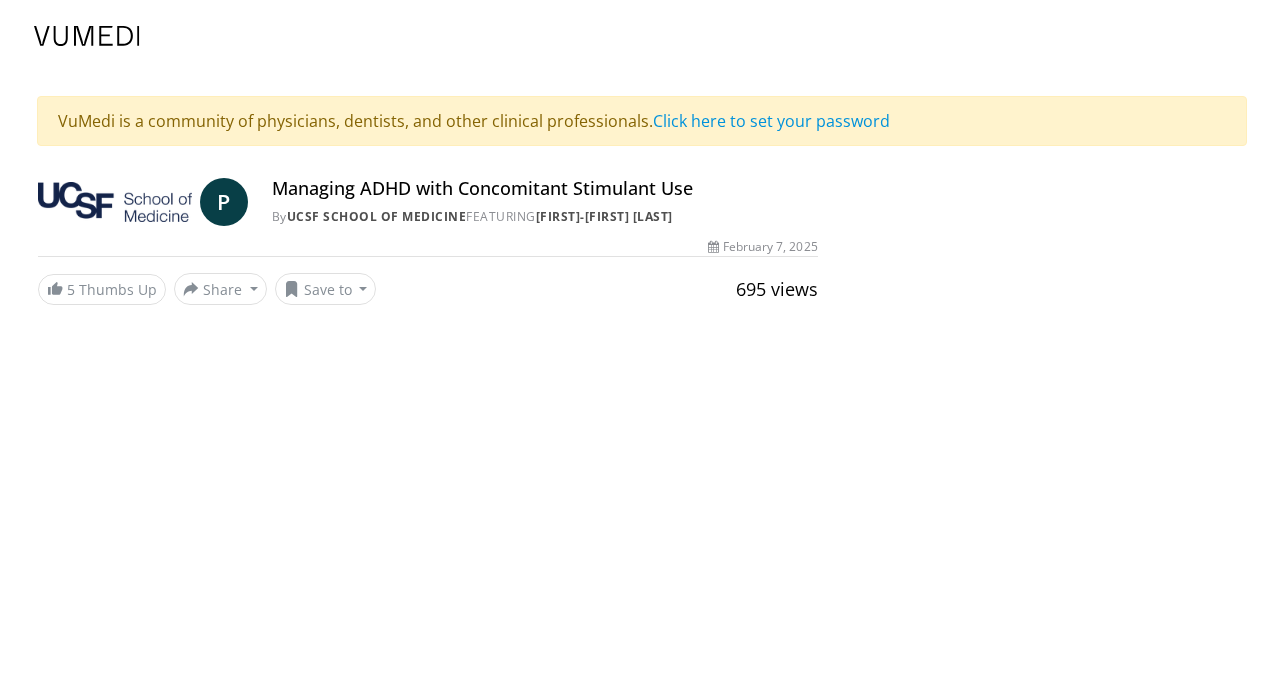 scroll, scrollTop: 0, scrollLeft: 0, axis: both 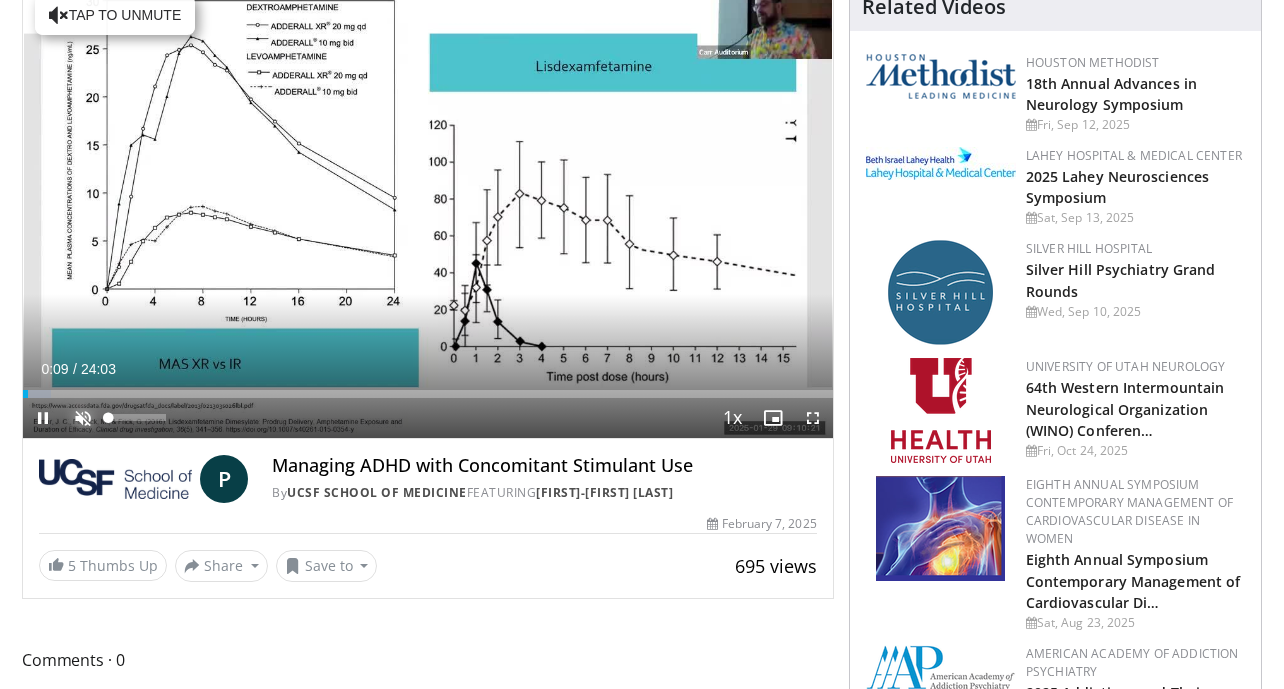 click at bounding box center [83, 418] 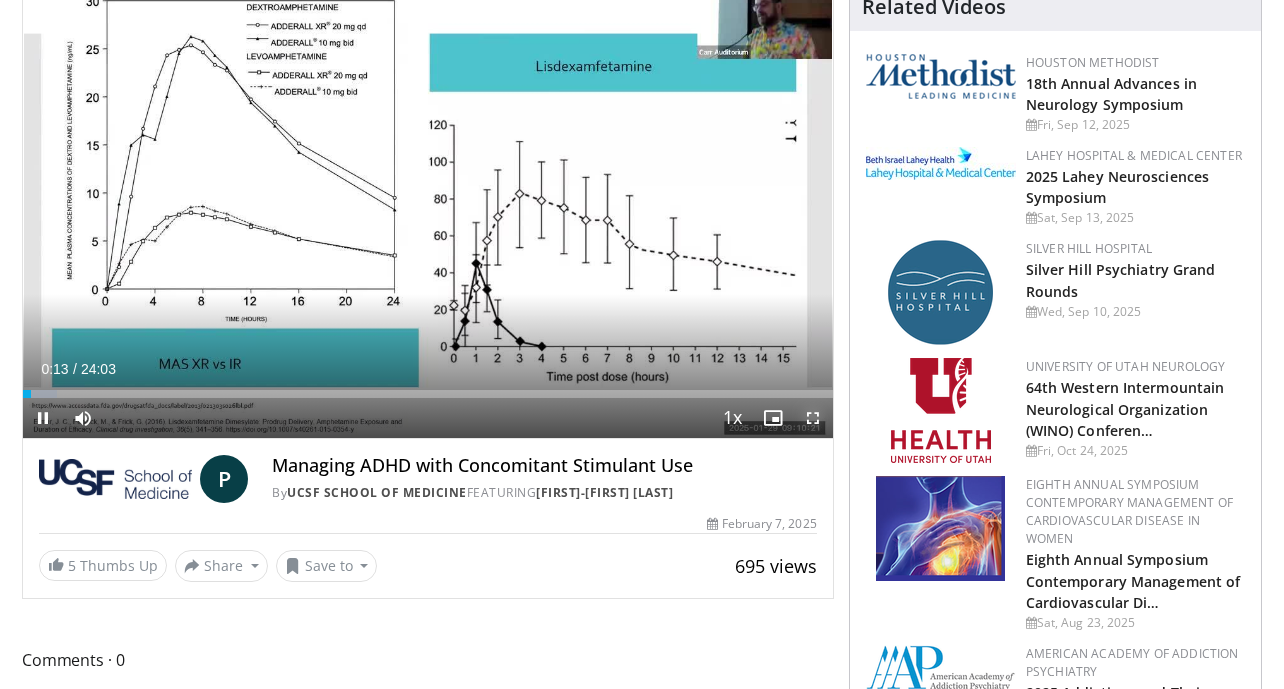 click at bounding box center (813, 418) 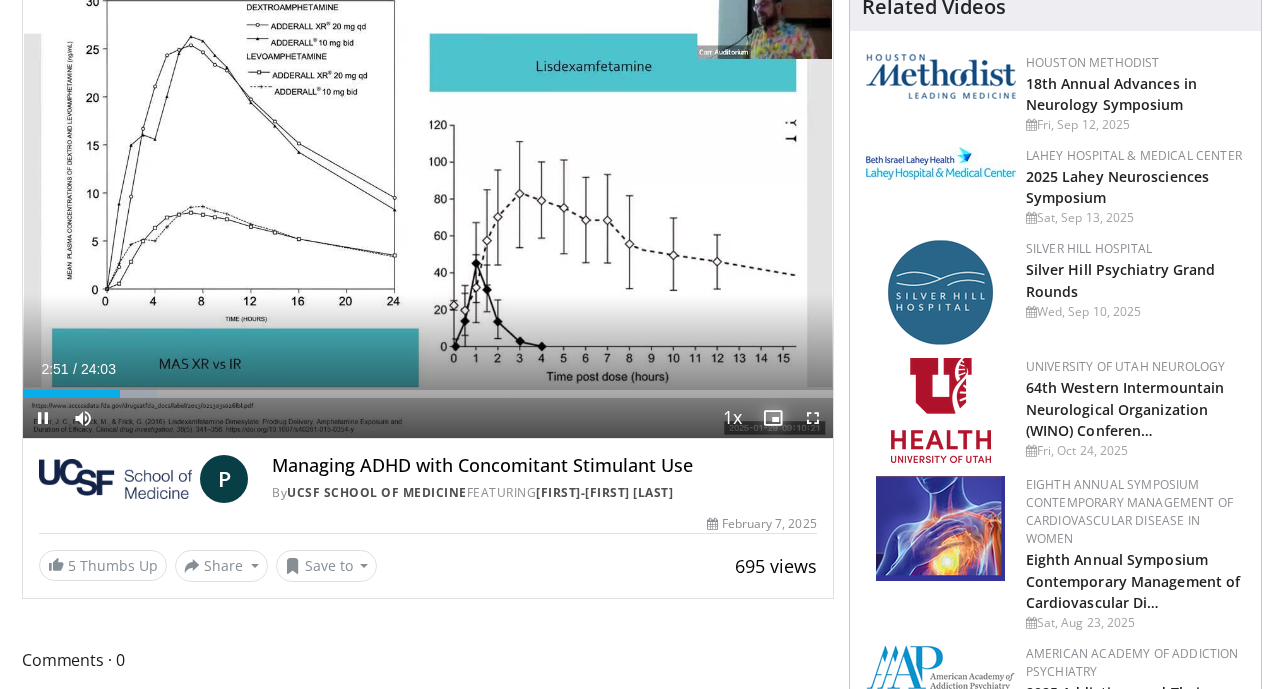 click at bounding box center (773, 418) 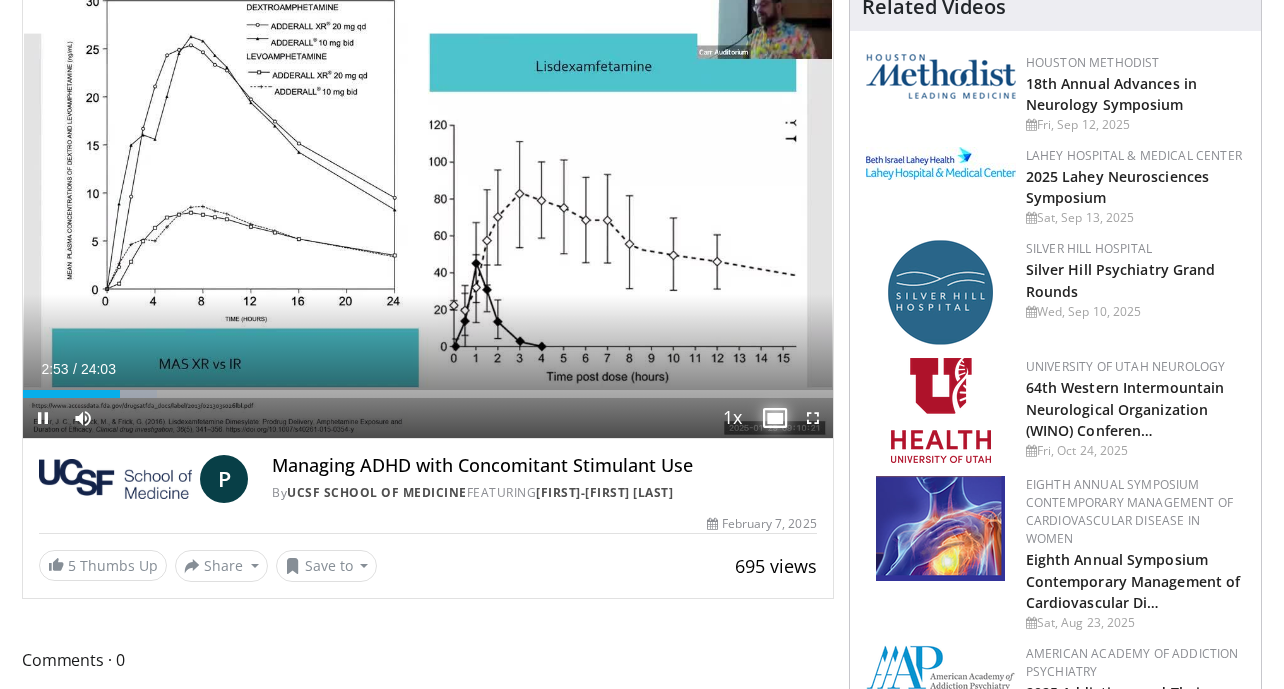 click at bounding box center [773, 418] 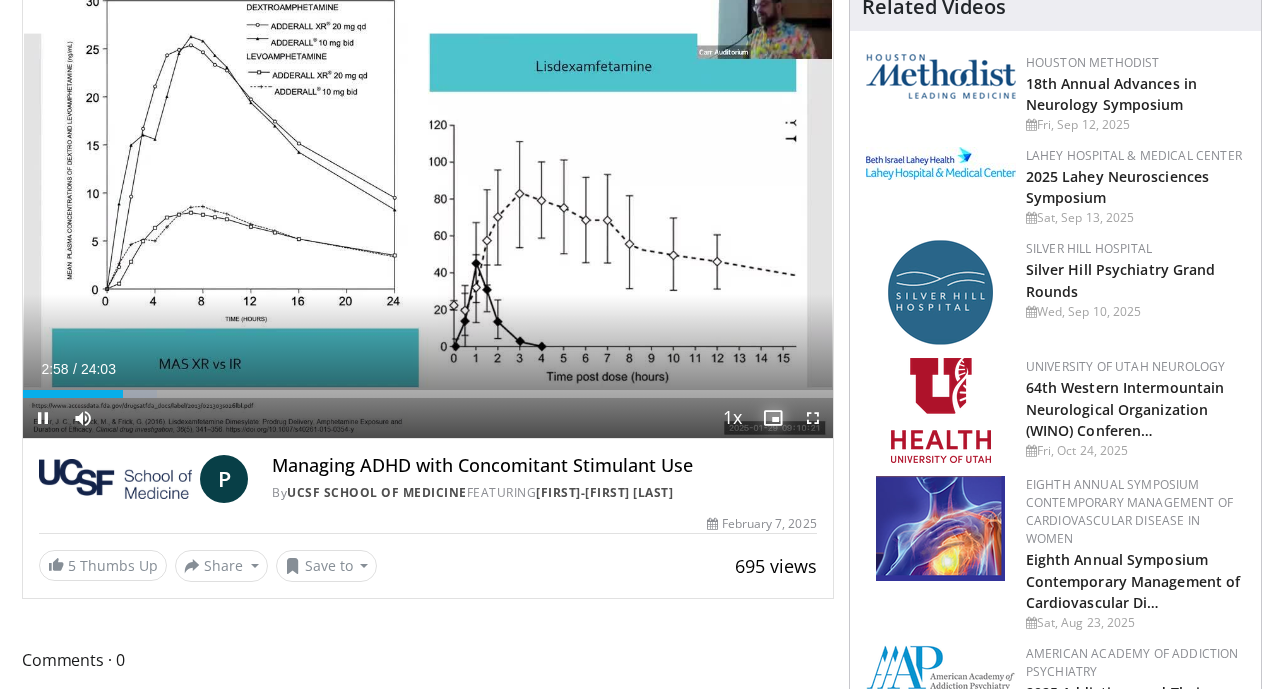 click at bounding box center (773, 418) 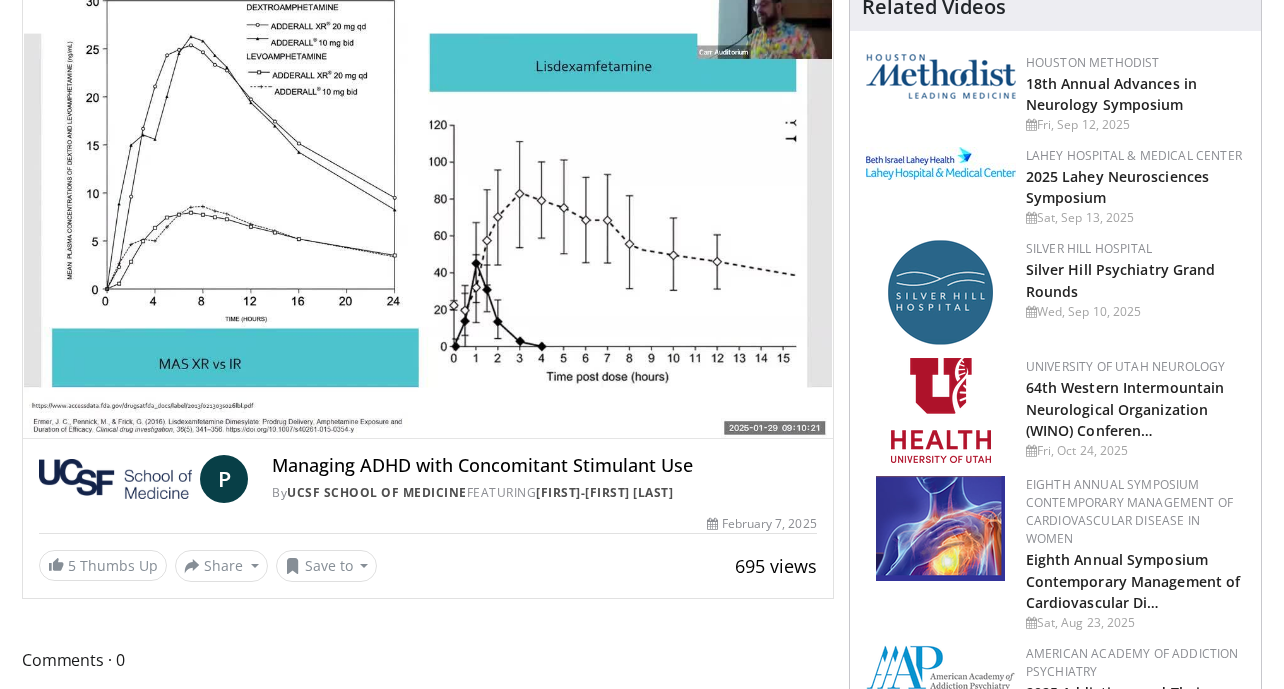 click on "**********" at bounding box center [428, 211] 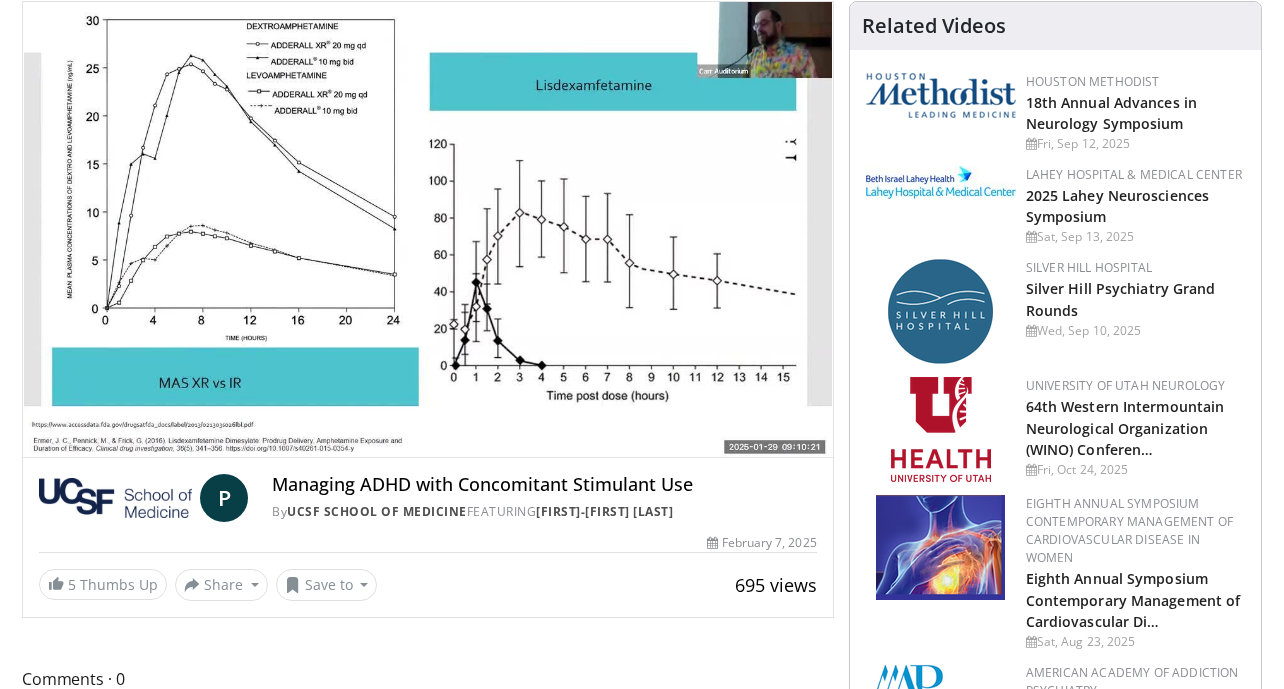 scroll, scrollTop: 221, scrollLeft: 0, axis: vertical 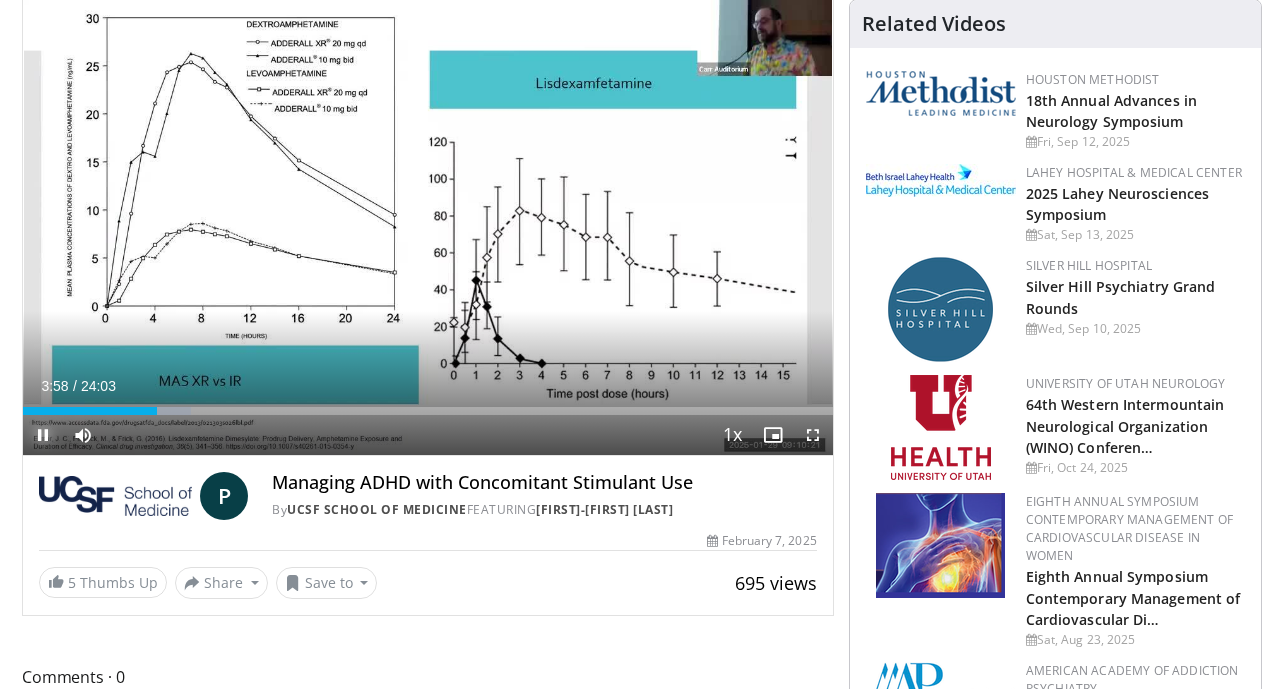 click at bounding box center [43, 435] 